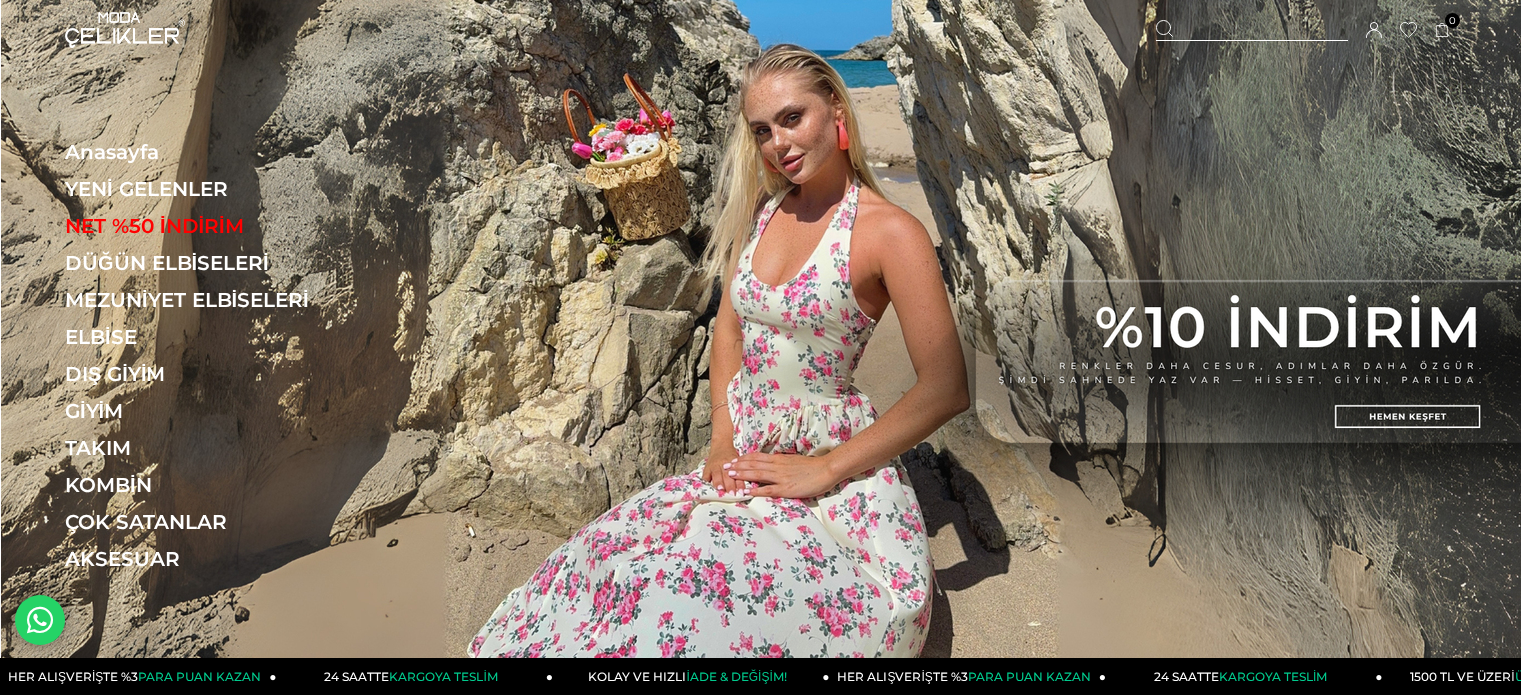 scroll, scrollTop: 0, scrollLeft: 0, axis: both 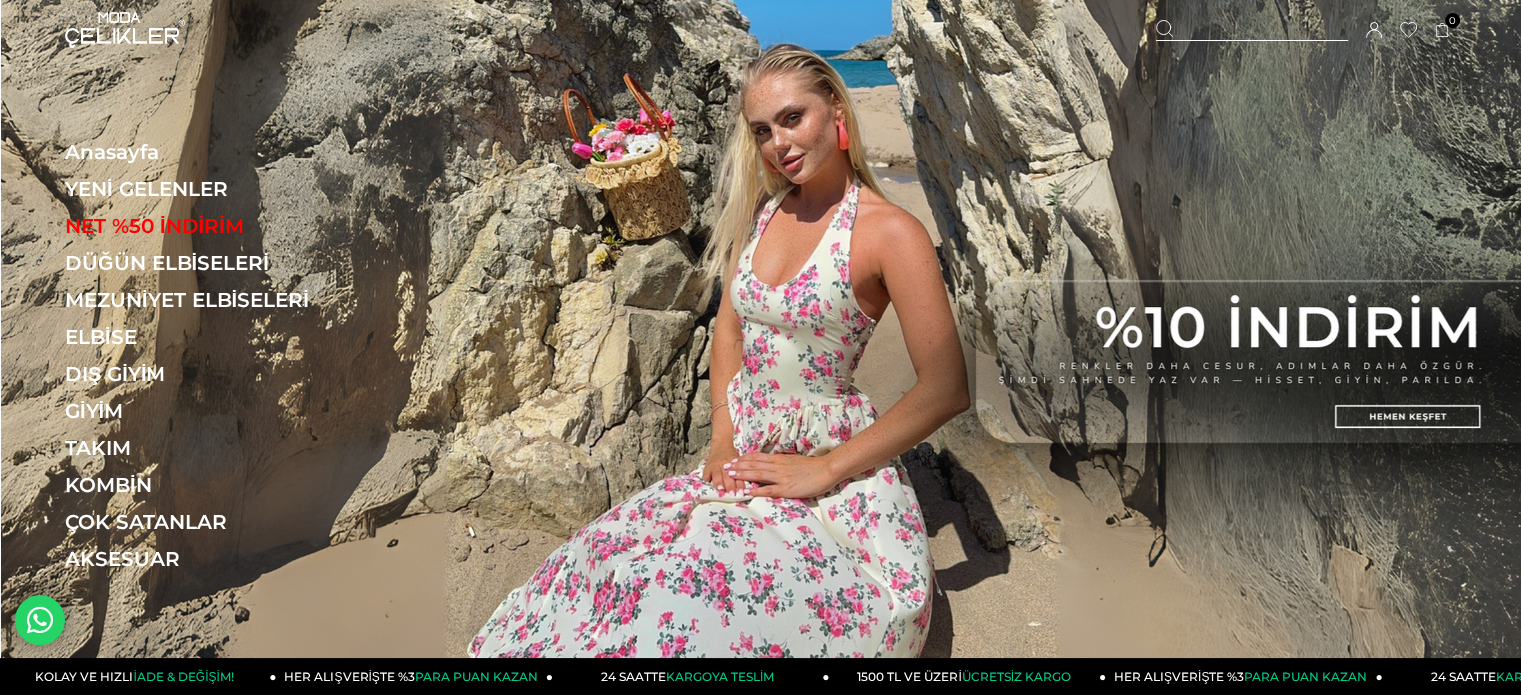click at bounding box center (1252, 30) 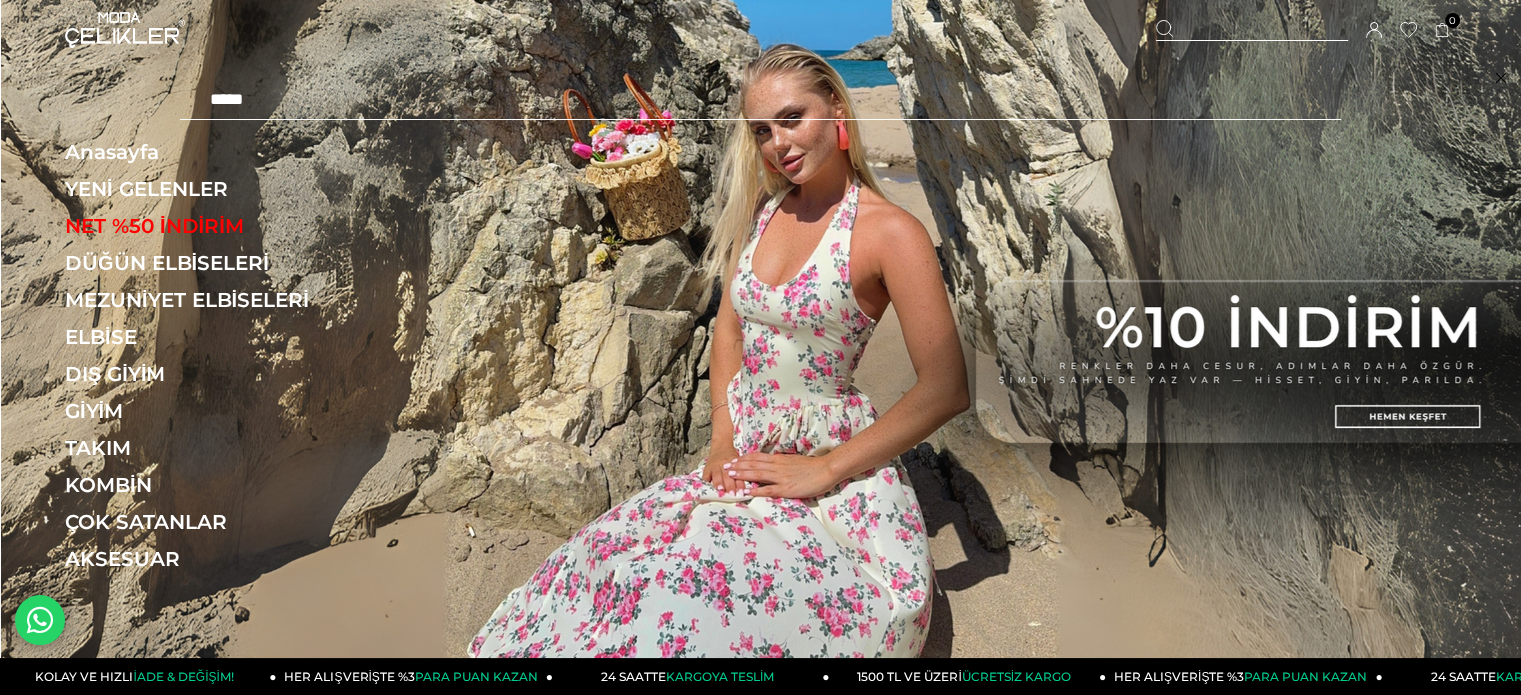 type on "*****" 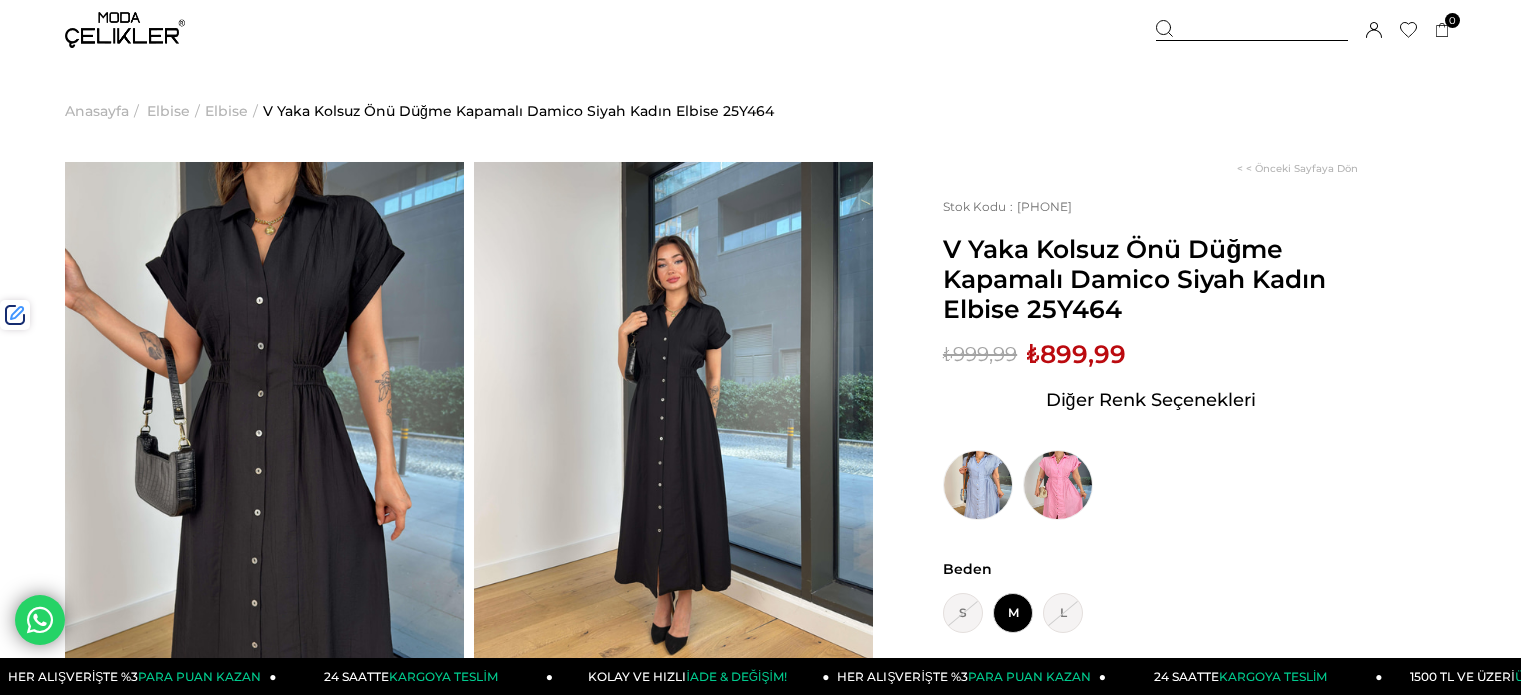 scroll, scrollTop: 0, scrollLeft: 0, axis: both 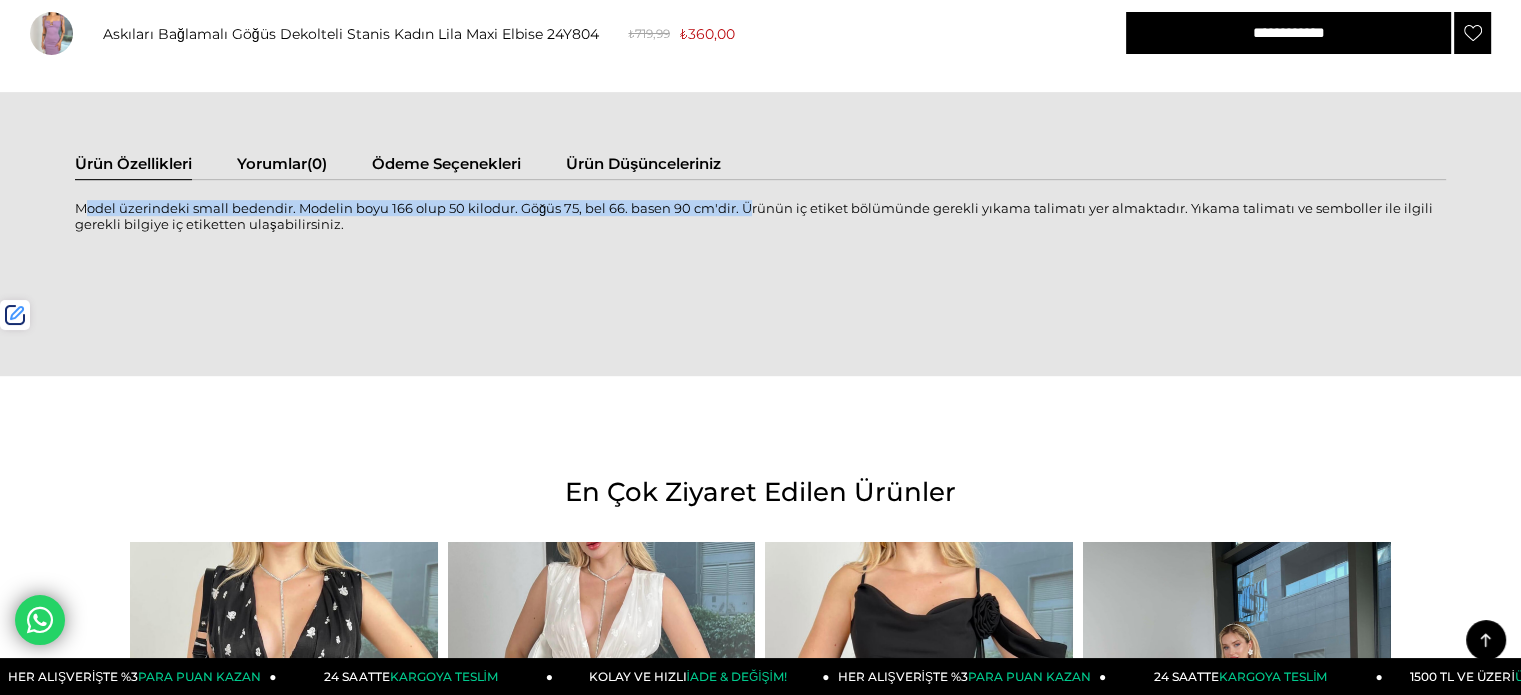 drag, startPoint x: 76, startPoint y: 204, endPoint x: 736, endPoint y: 204, distance: 660 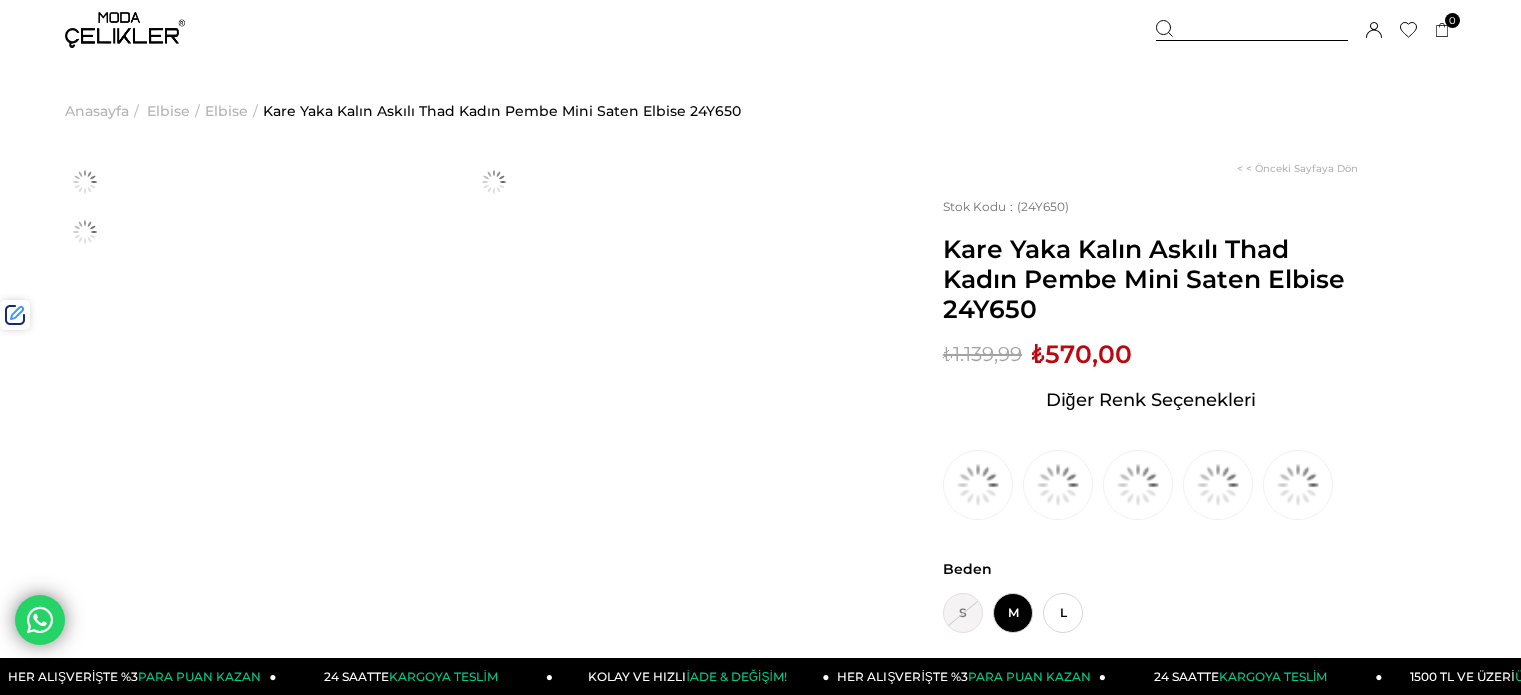 scroll, scrollTop: 0, scrollLeft: 0, axis: both 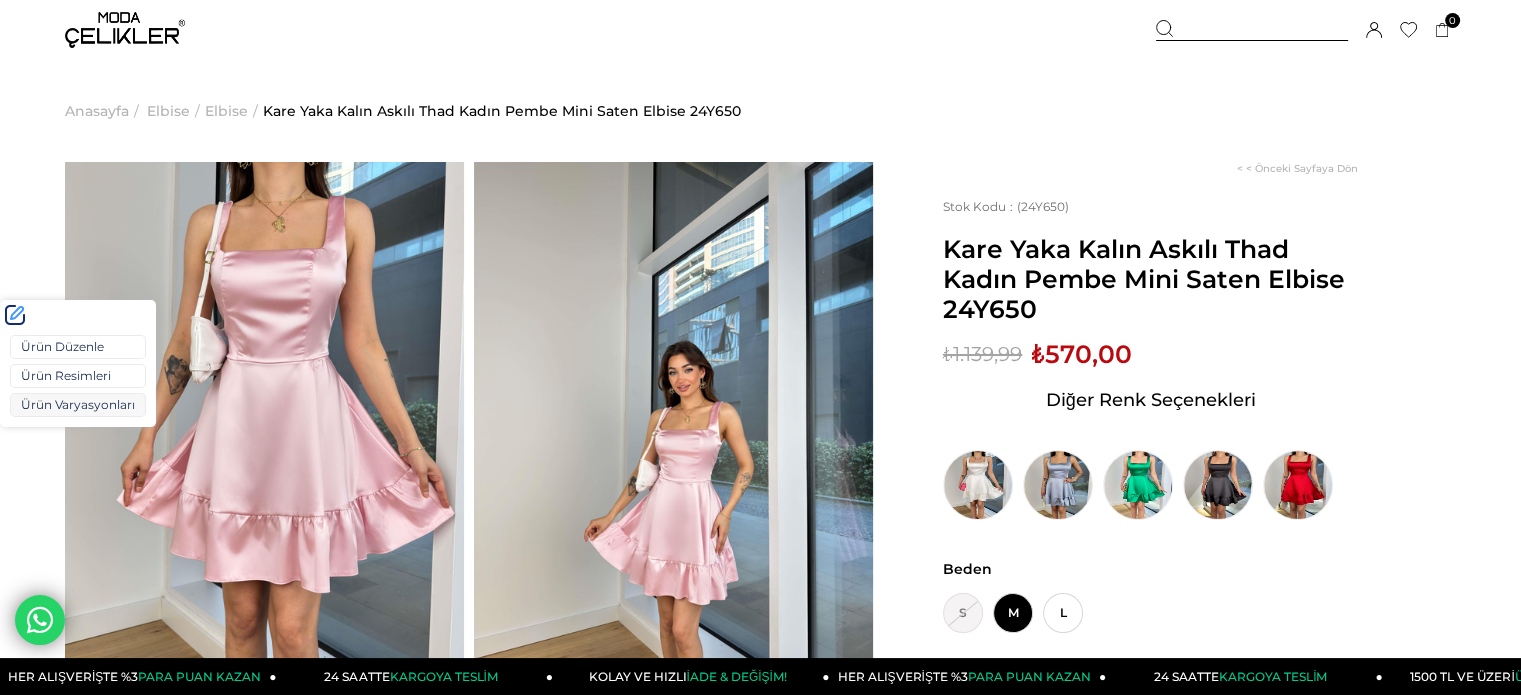 click on "Ürün Varyasyonları" at bounding box center (78, 405) 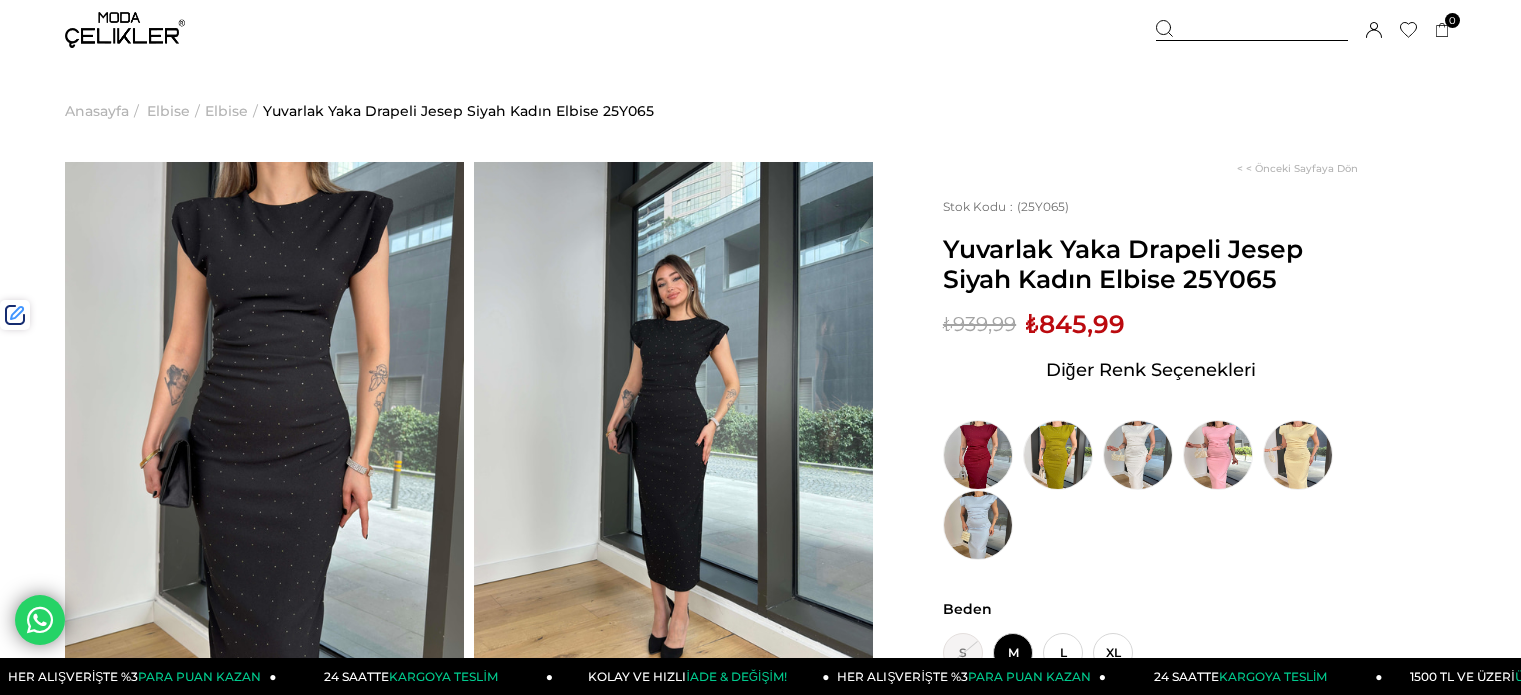 scroll, scrollTop: 0, scrollLeft: 0, axis: both 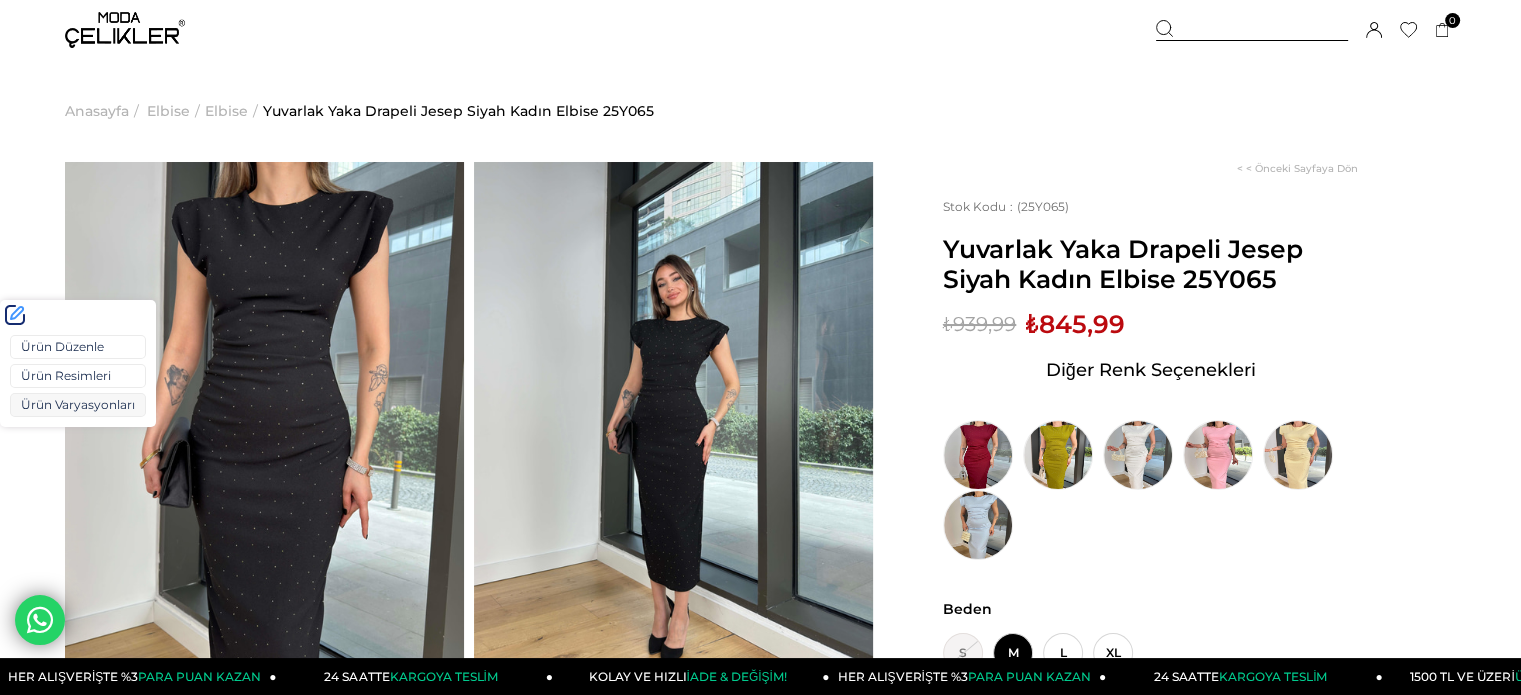 click on "Ürün Varyasyonları" at bounding box center (78, 405) 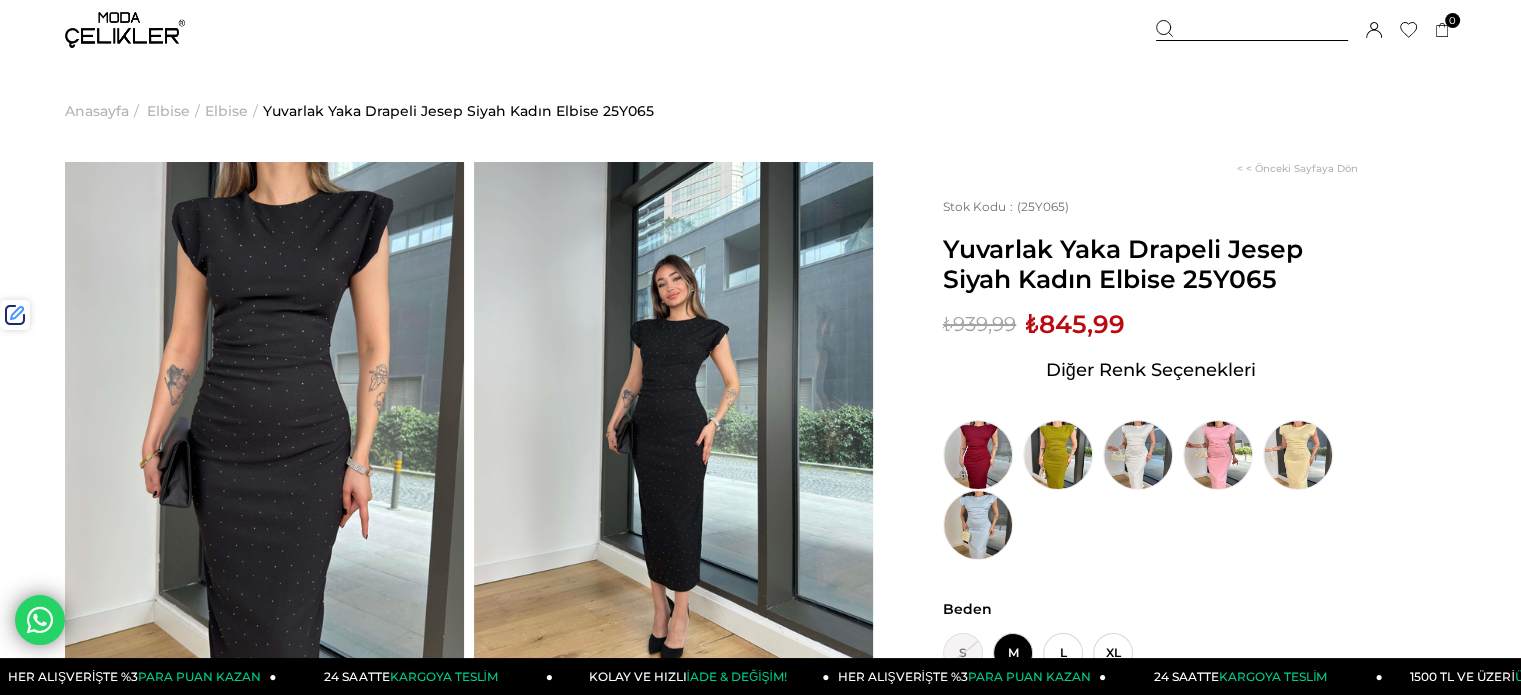 click on "₺845,99" at bounding box center [1075, 324] 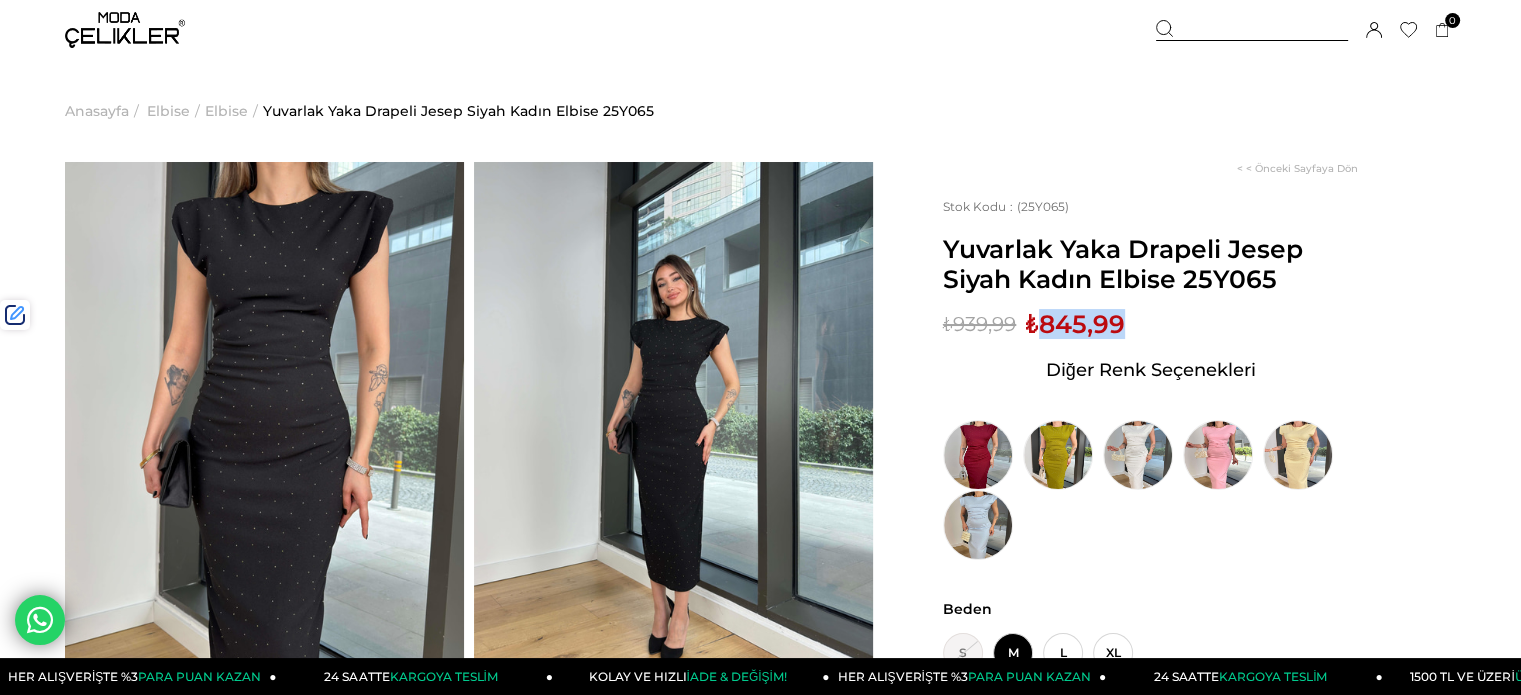 click on "₺845,99" at bounding box center [1075, 324] 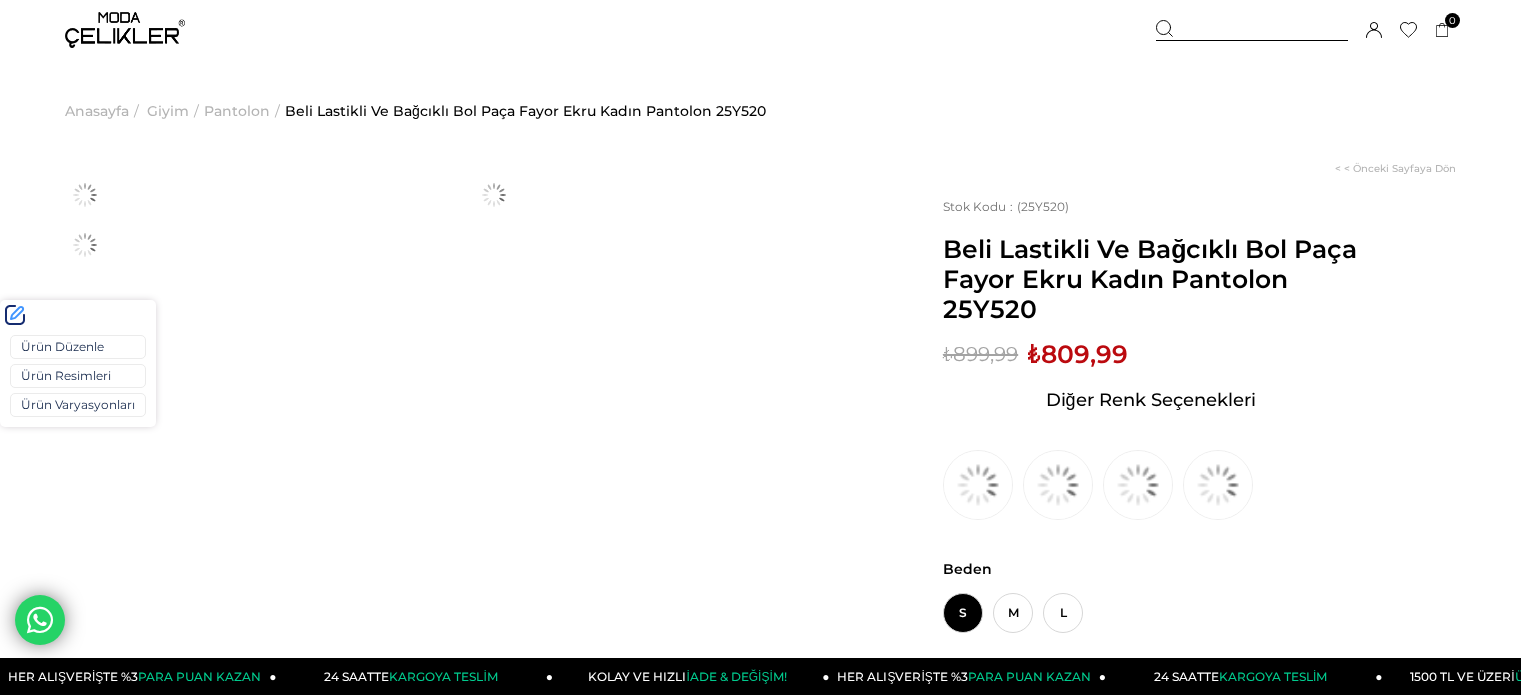 scroll, scrollTop: 0, scrollLeft: 0, axis: both 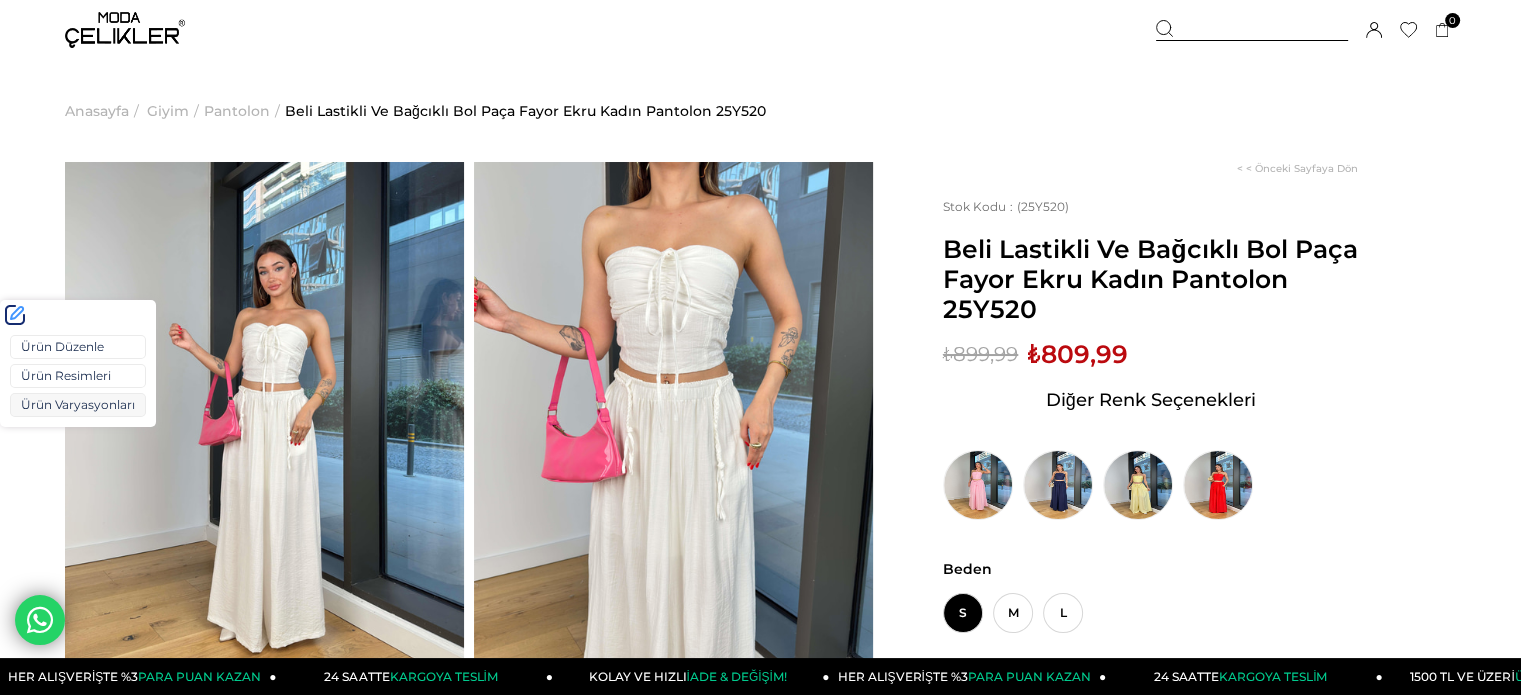 click on "Ürün Varyasyonları" at bounding box center [78, 405] 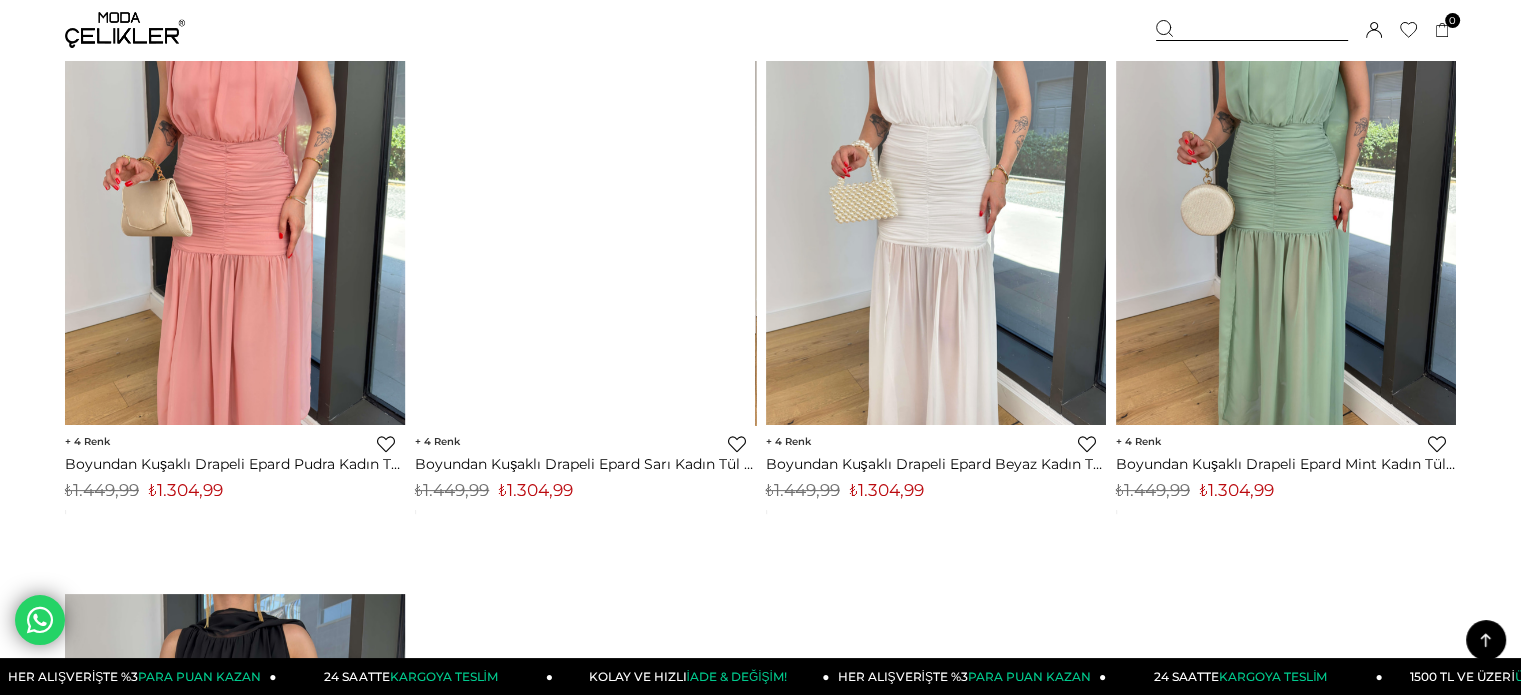 scroll, scrollTop: 300, scrollLeft: 0, axis: vertical 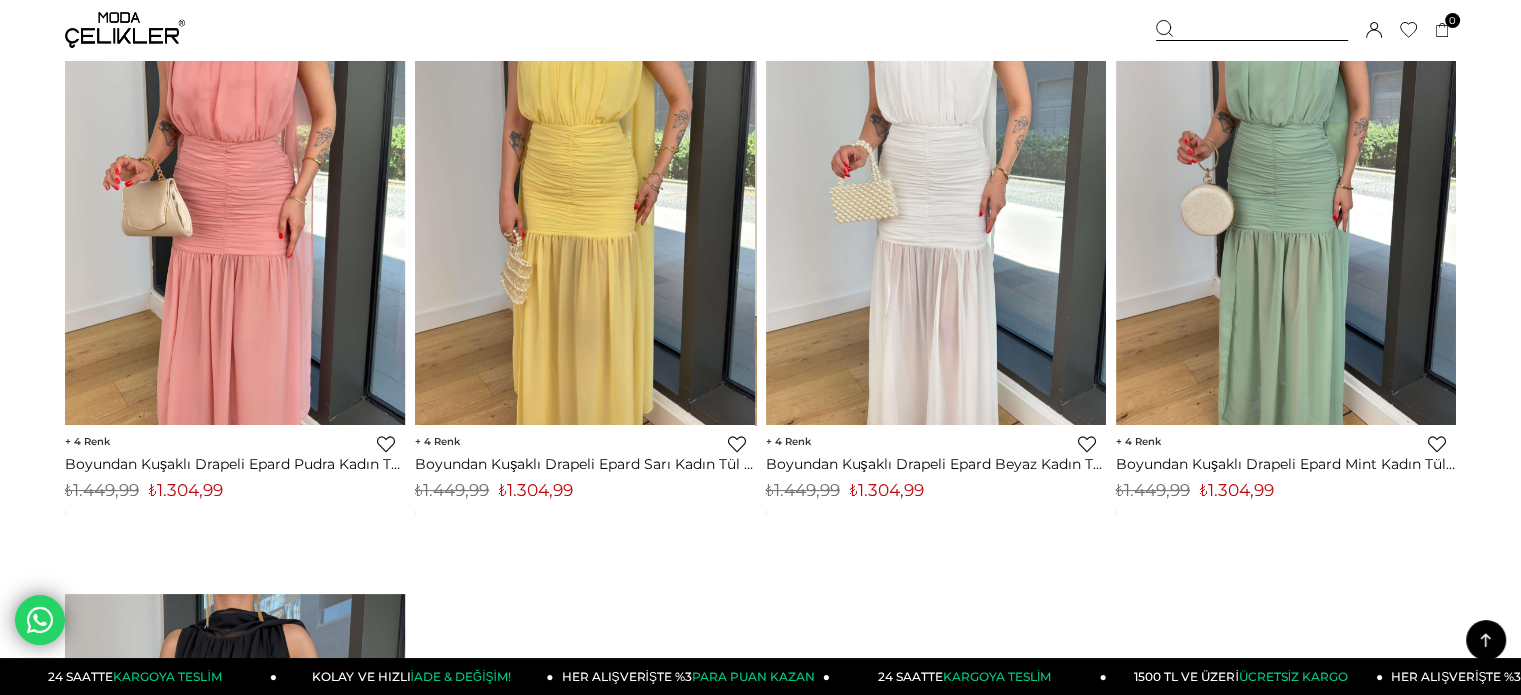 click on "₺1.304,99" at bounding box center (536, 490) 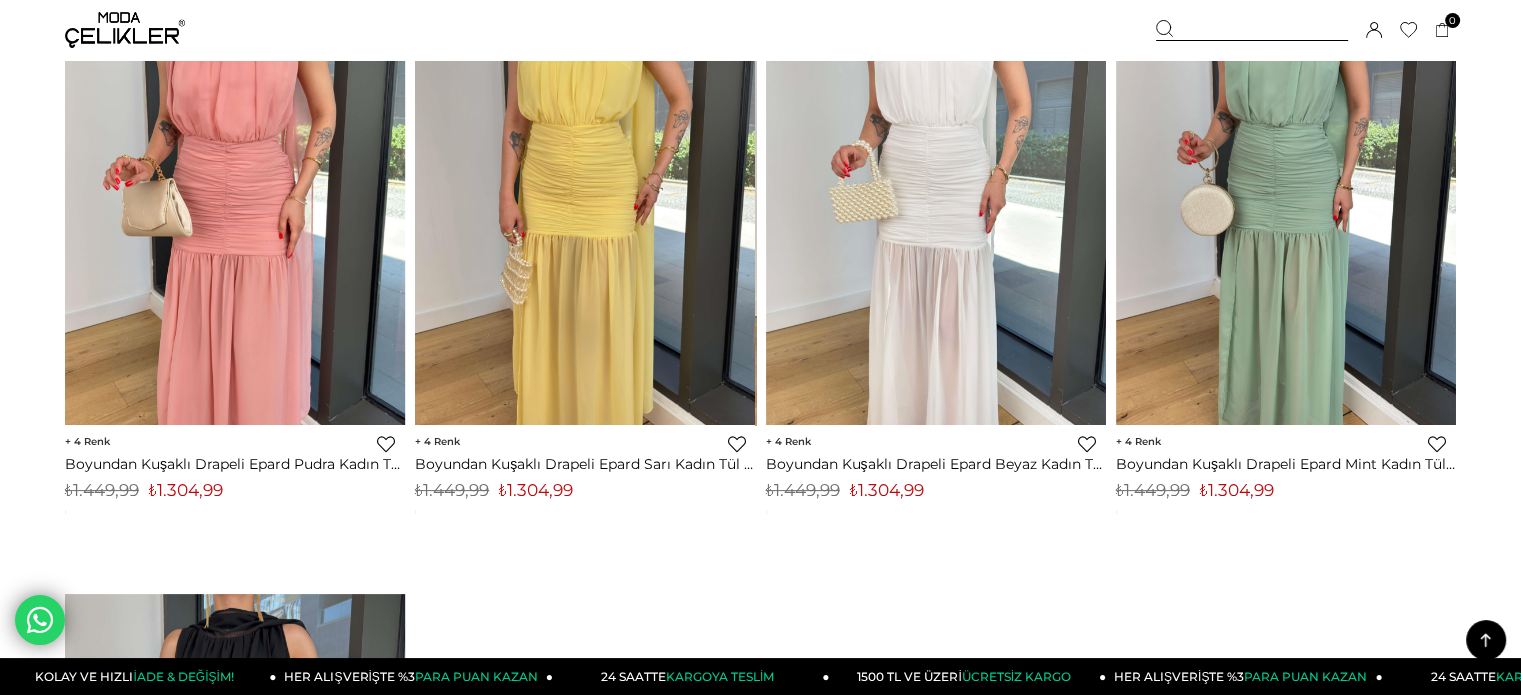 click at bounding box center (1252, 30) 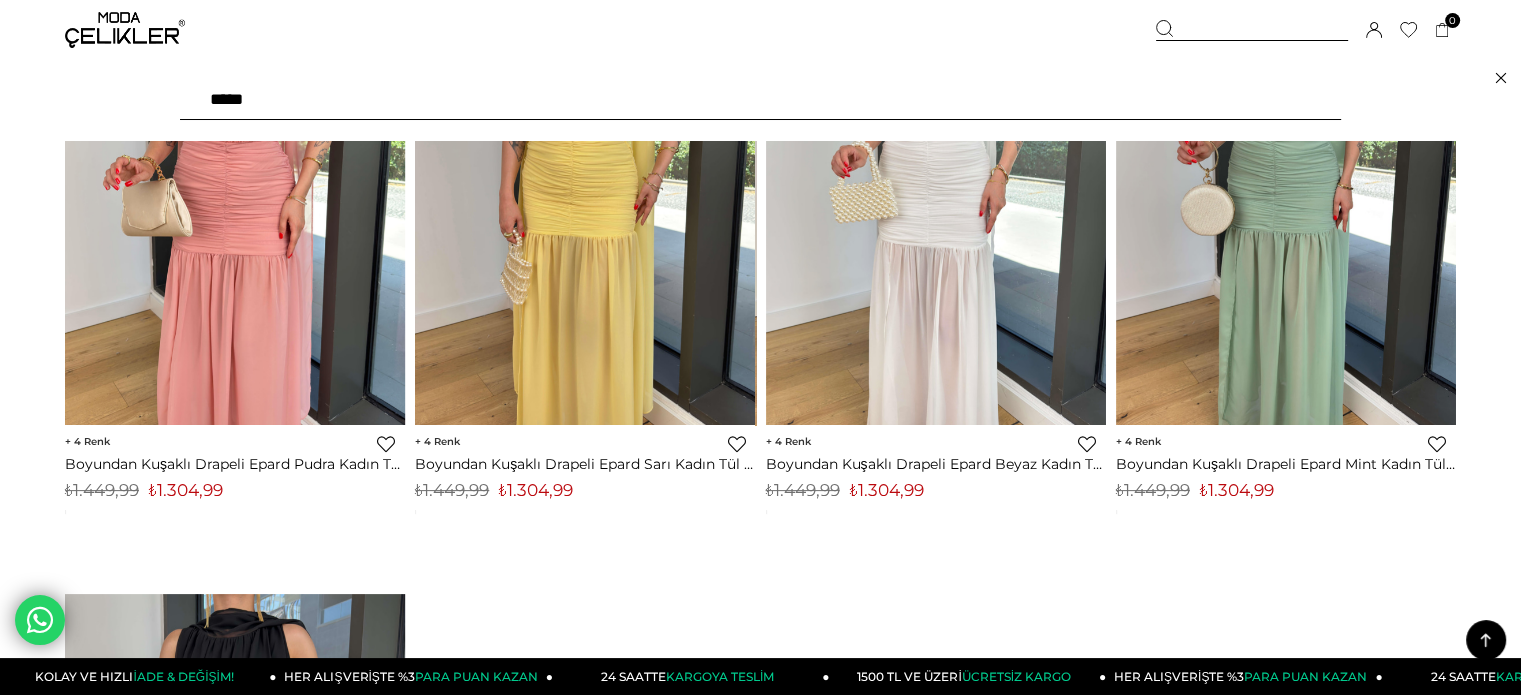 drag, startPoint x: 390, startPoint y: 95, endPoint x: 84, endPoint y: 93, distance: 306.00653 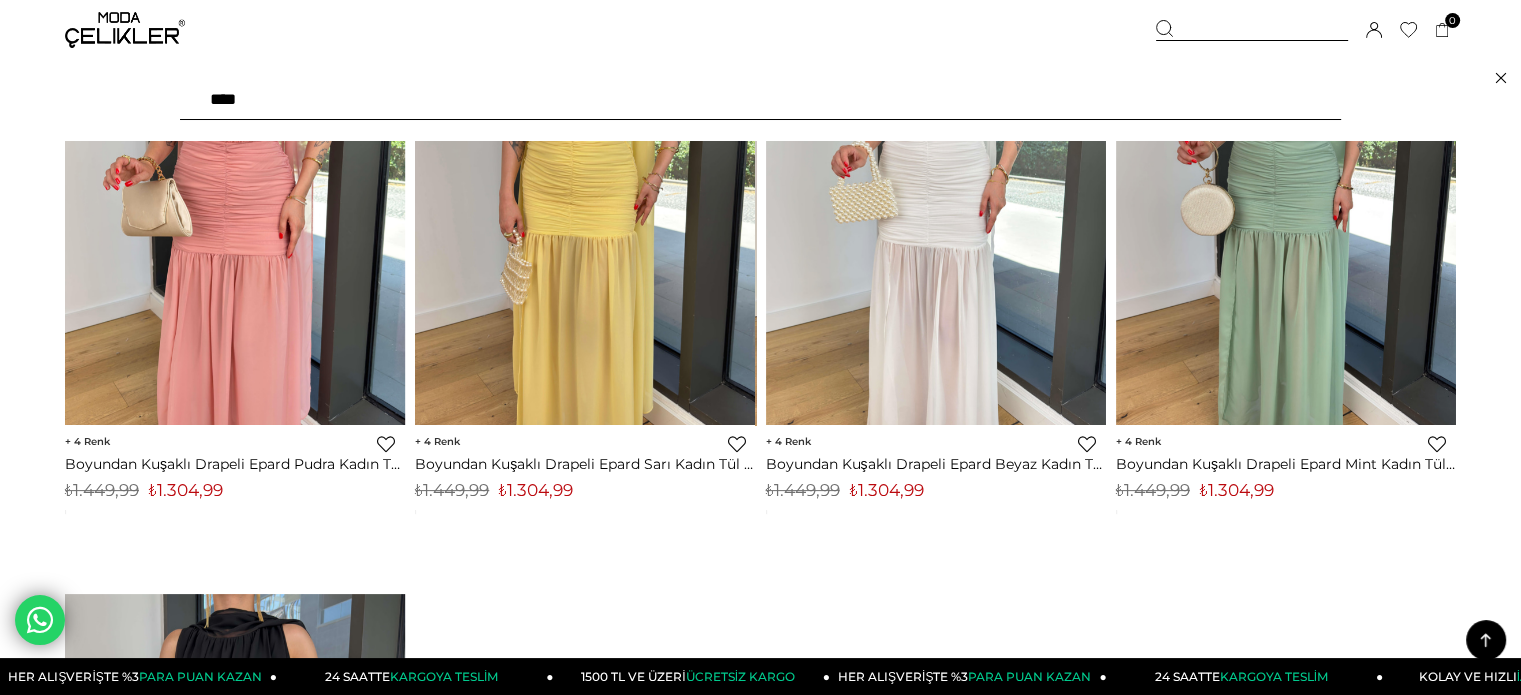 type on "*****" 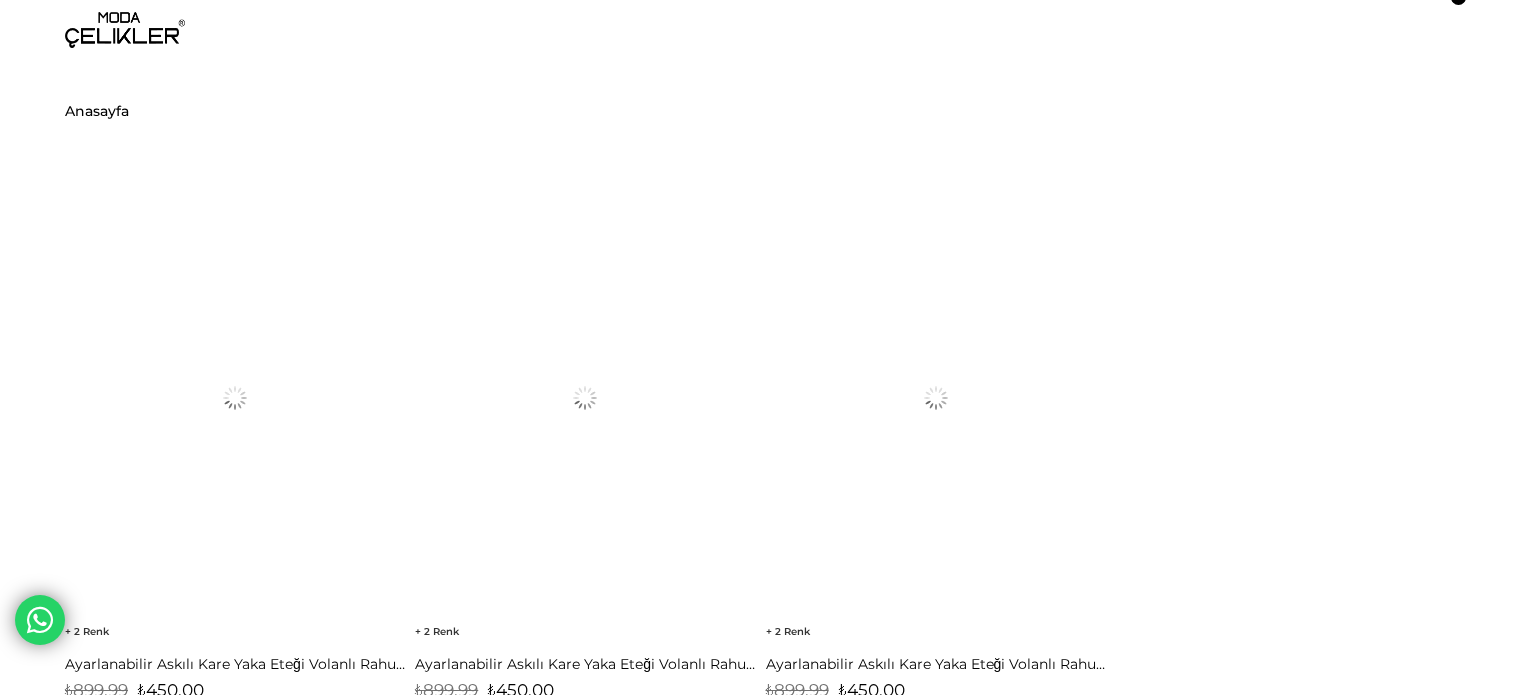 scroll, scrollTop: 0, scrollLeft: 0, axis: both 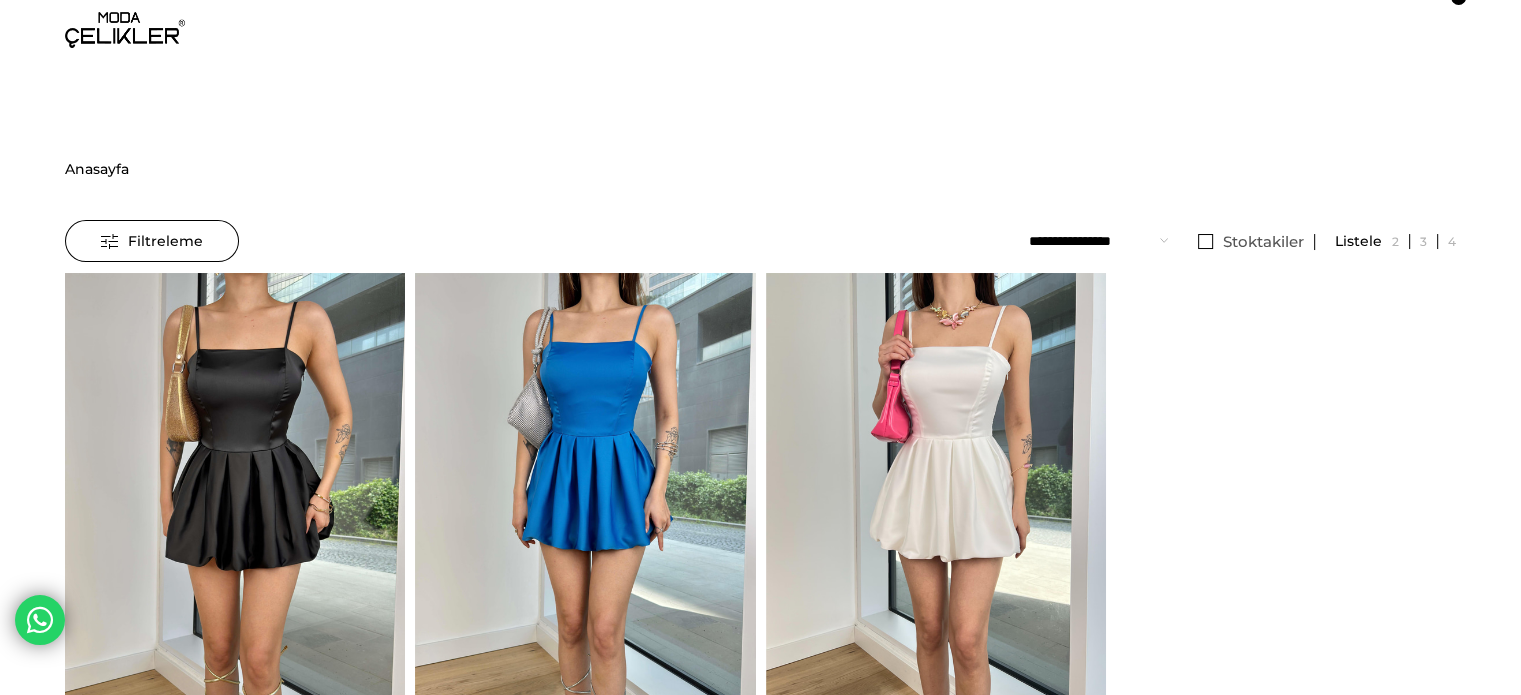 click at bounding box center (235, 499) 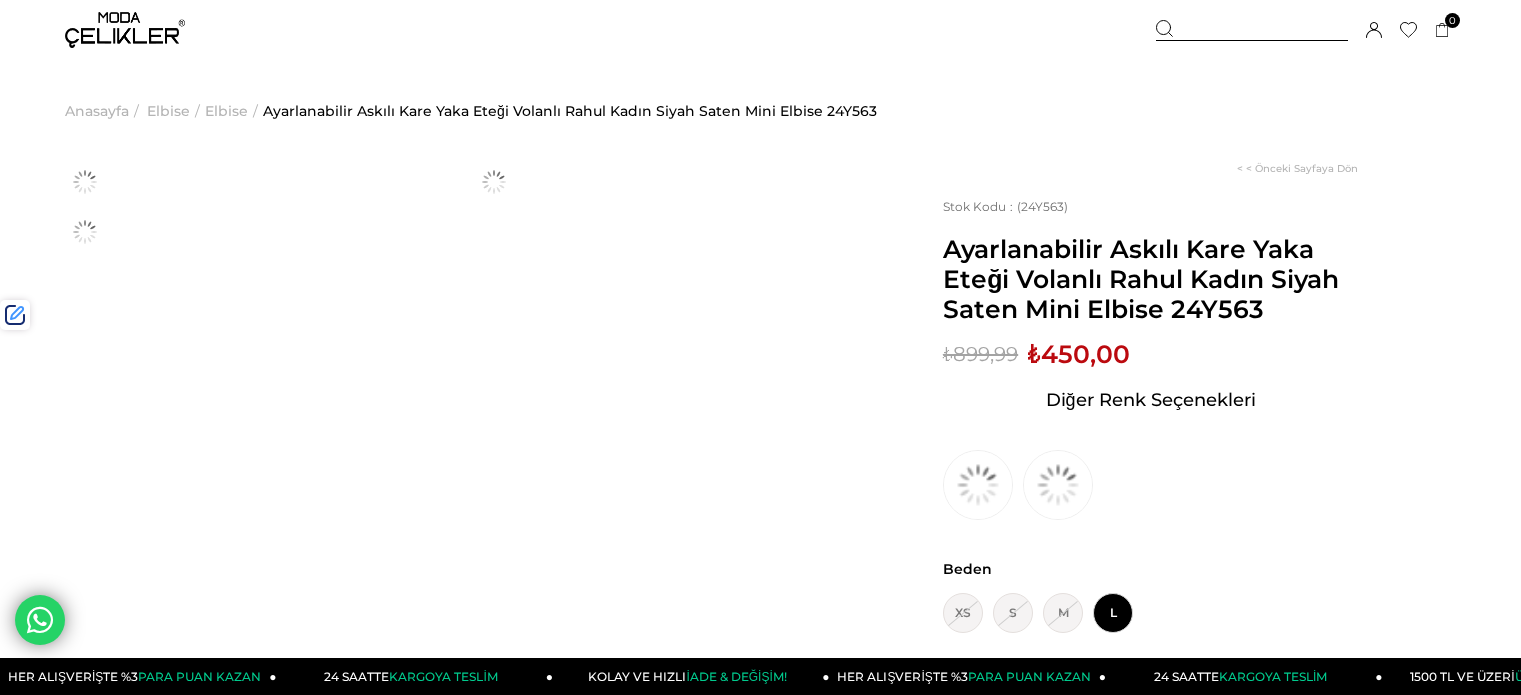 scroll, scrollTop: 0, scrollLeft: 0, axis: both 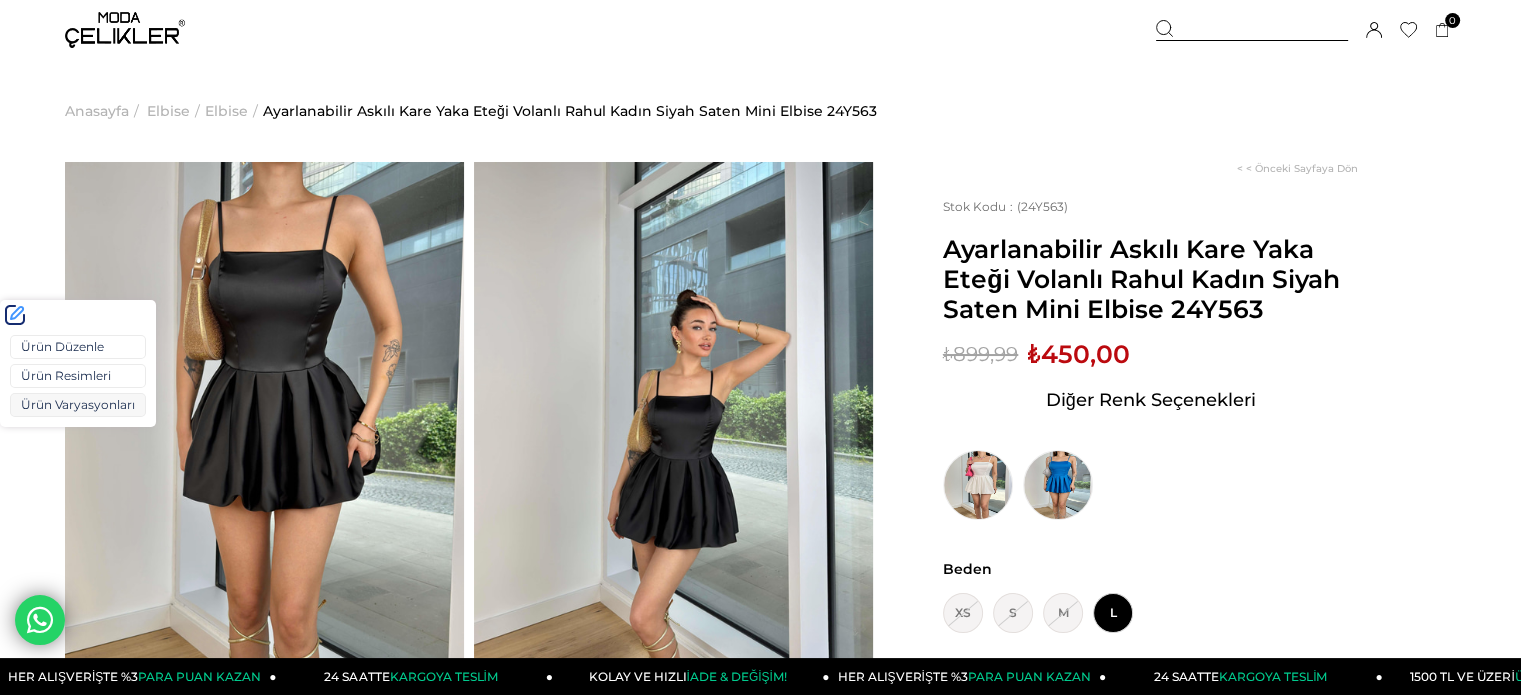click on "Ürün Varyasyonları" at bounding box center [78, 405] 